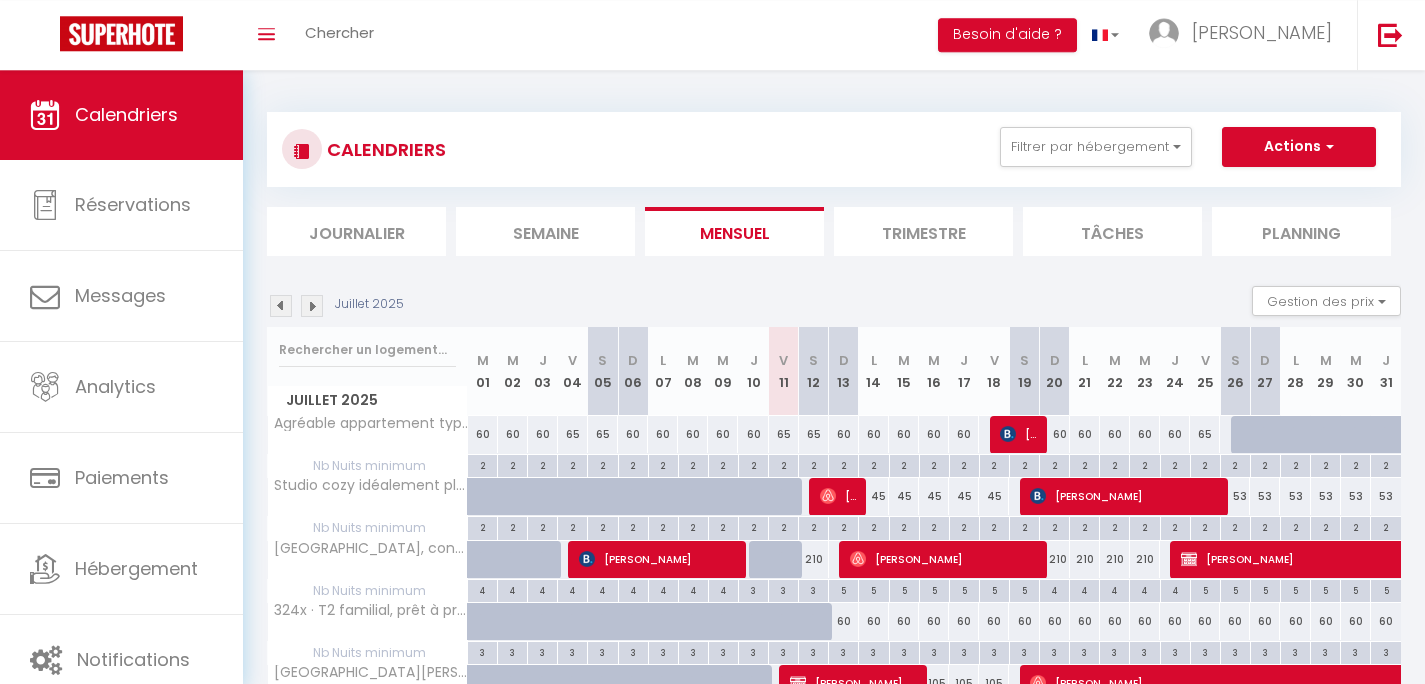 scroll, scrollTop: 0, scrollLeft: 0, axis: both 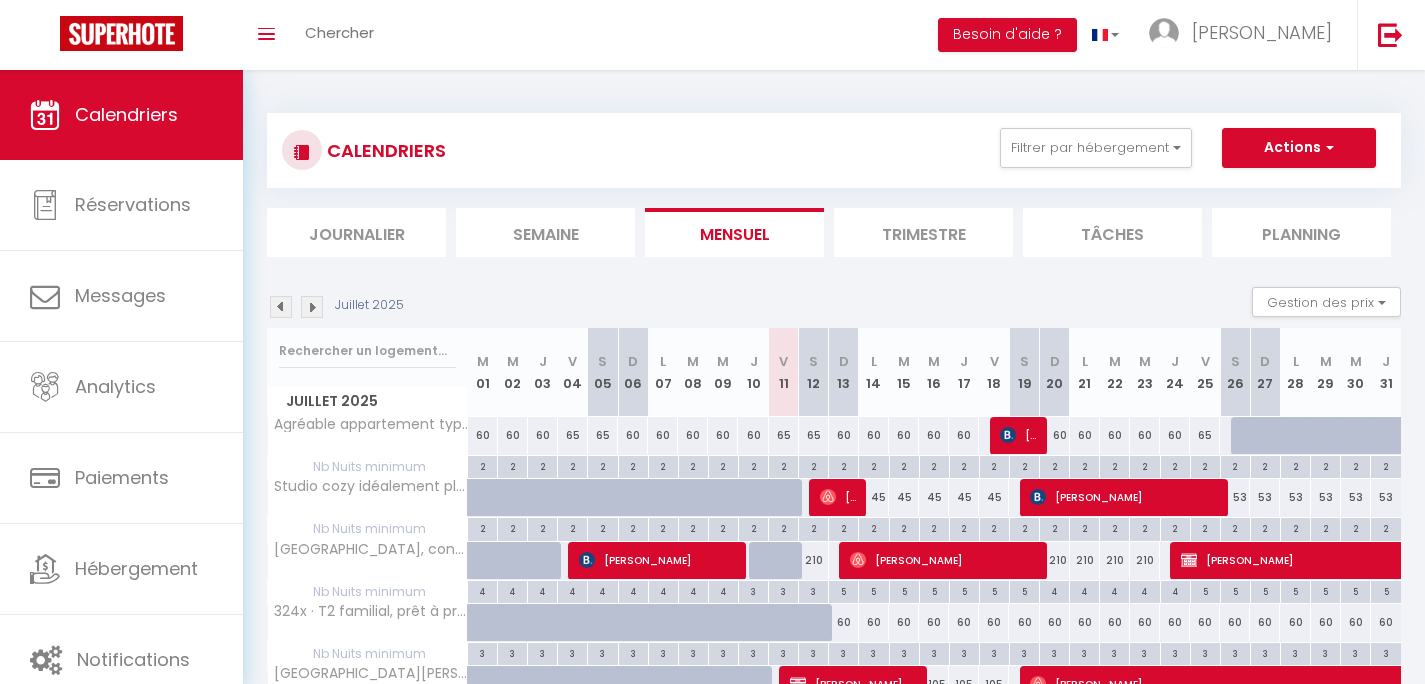 click on "Semaine" at bounding box center [545, 232] 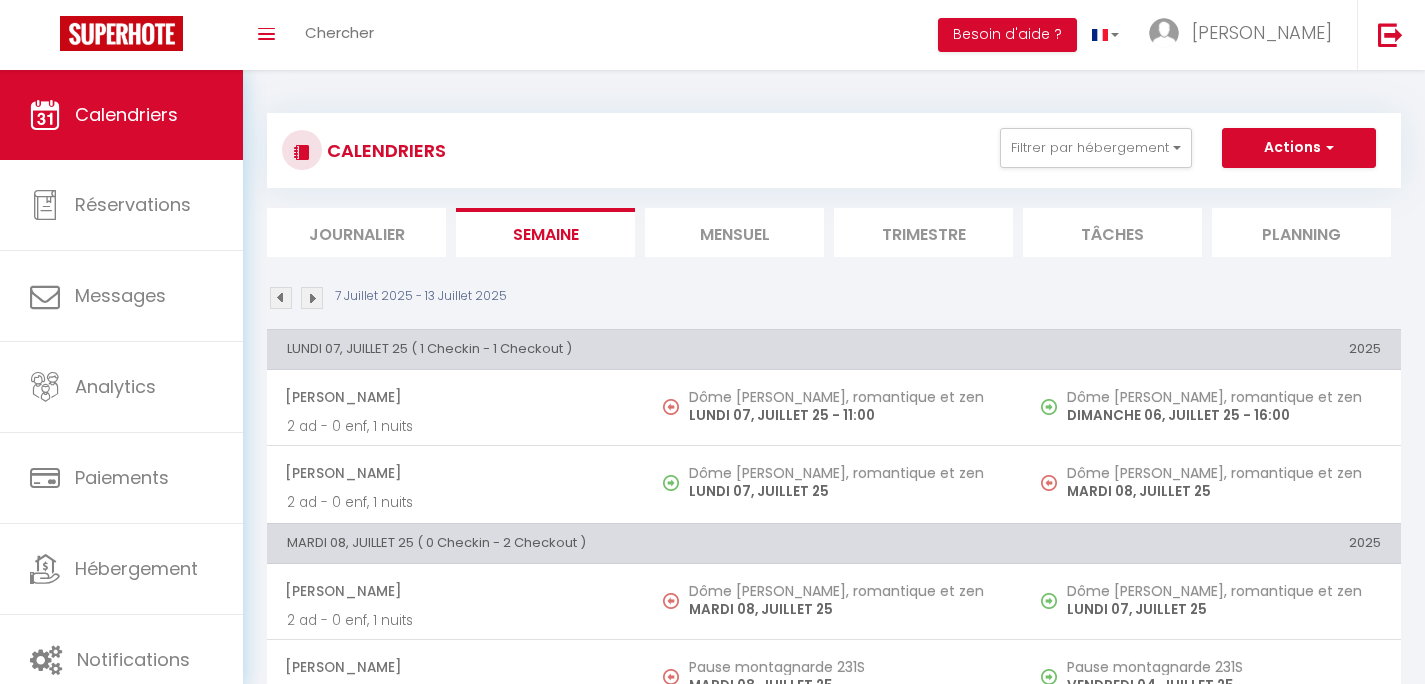 click on "Journalier" at bounding box center [356, 232] 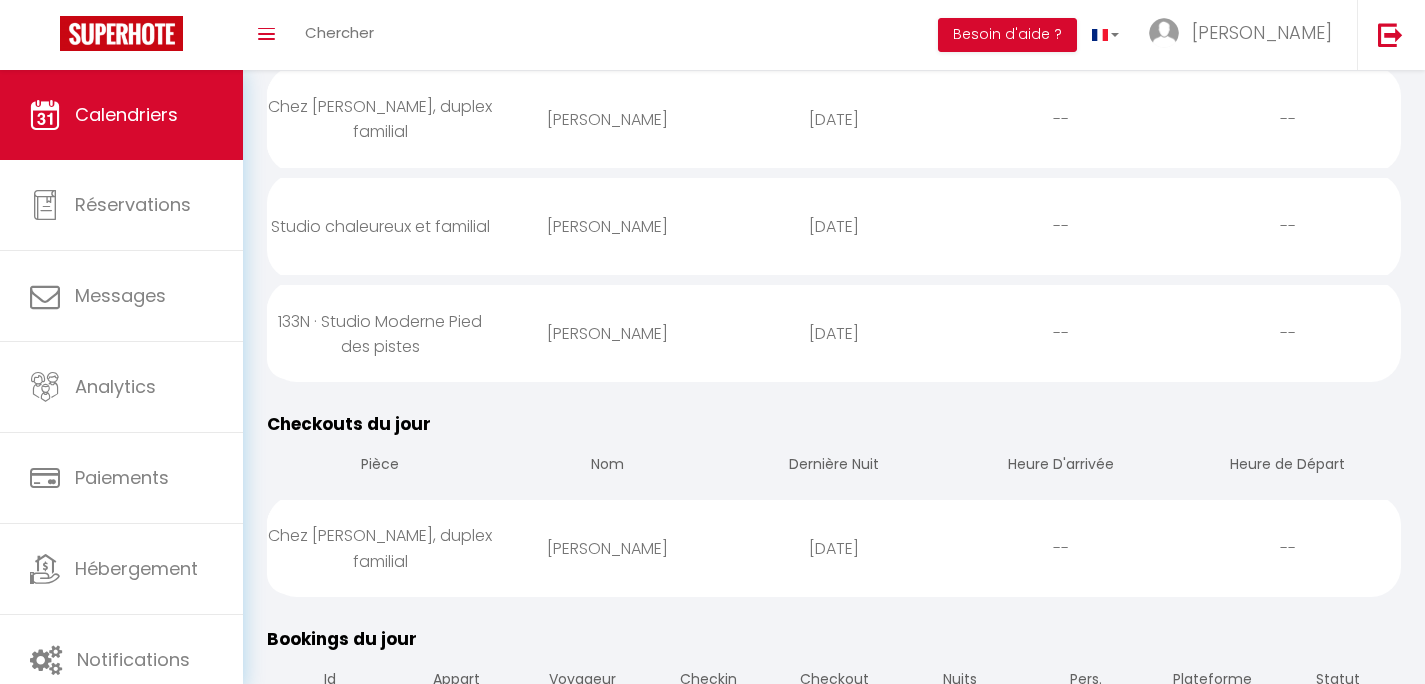 scroll, scrollTop: 480, scrollLeft: 0, axis: vertical 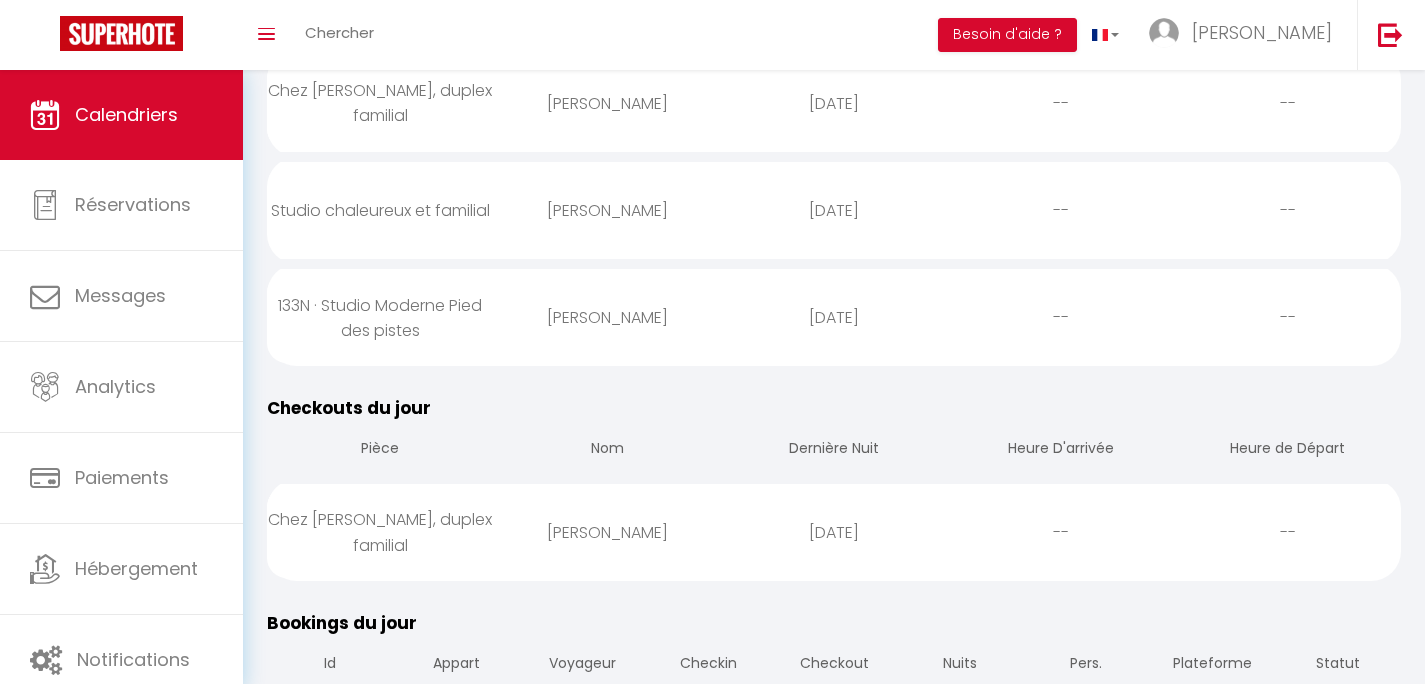 click on "[DATE]" at bounding box center [834, 317] 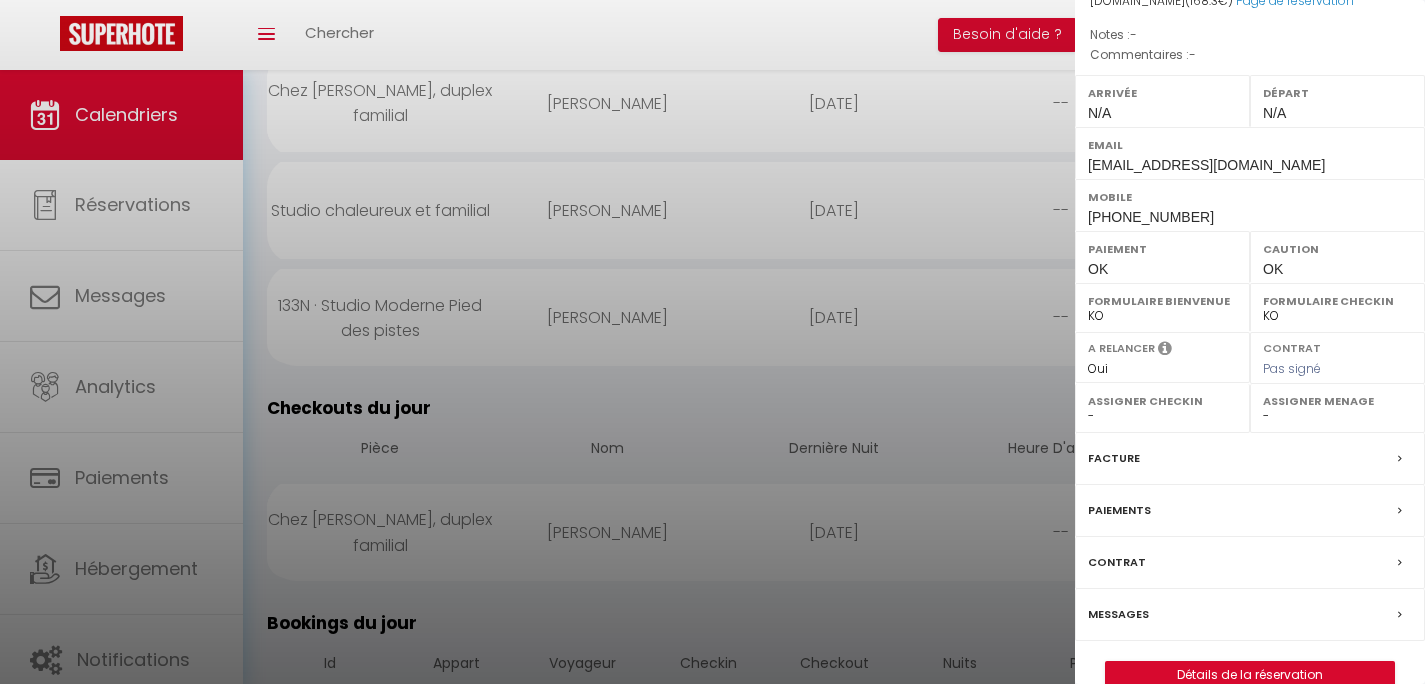 scroll, scrollTop: 270, scrollLeft: 0, axis: vertical 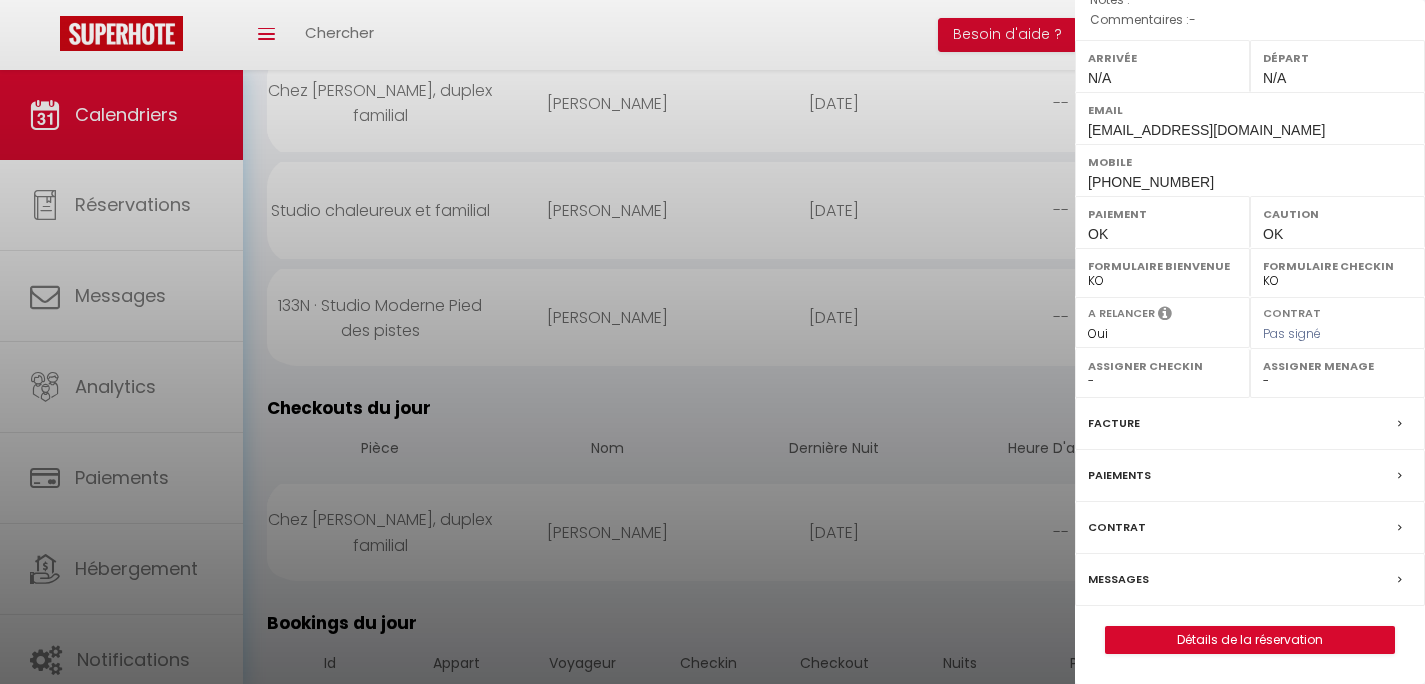 click on "Messages" at bounding box center [1118, 579] 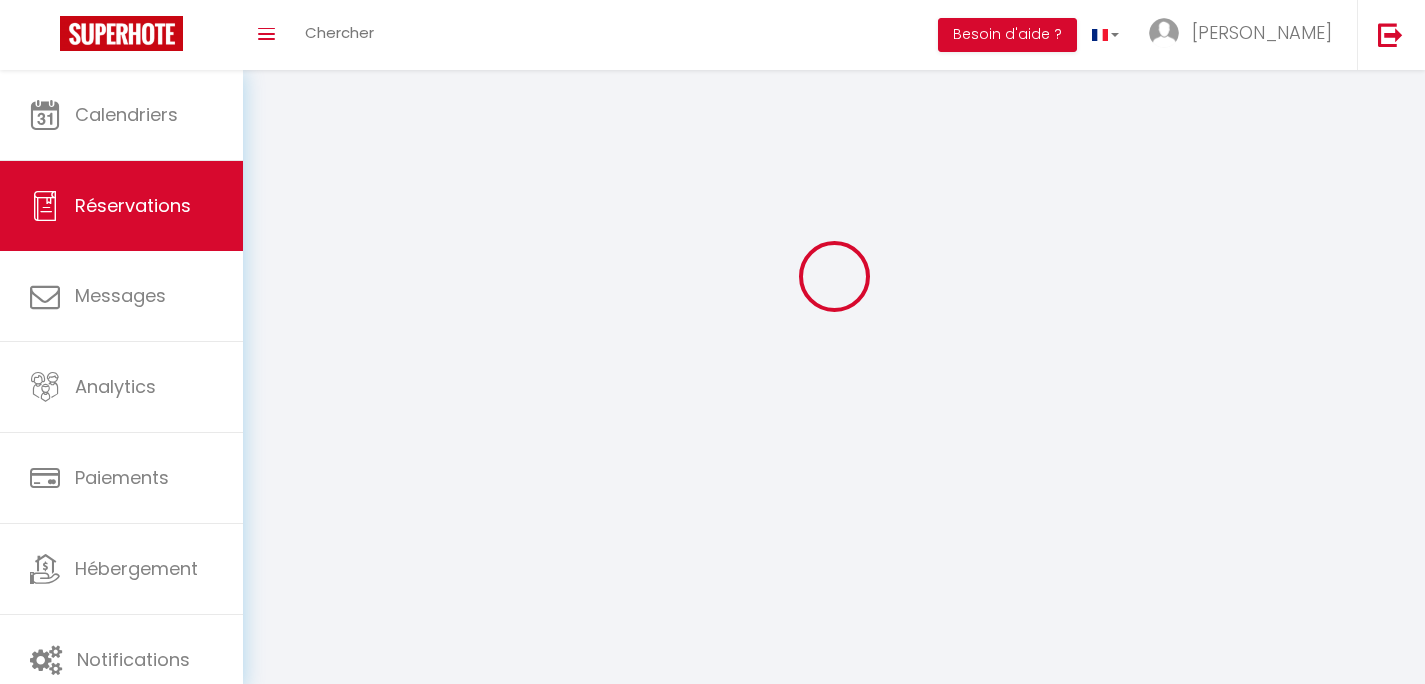 scroll, scrollTop: 0, scrollLeft: 0, axis: both 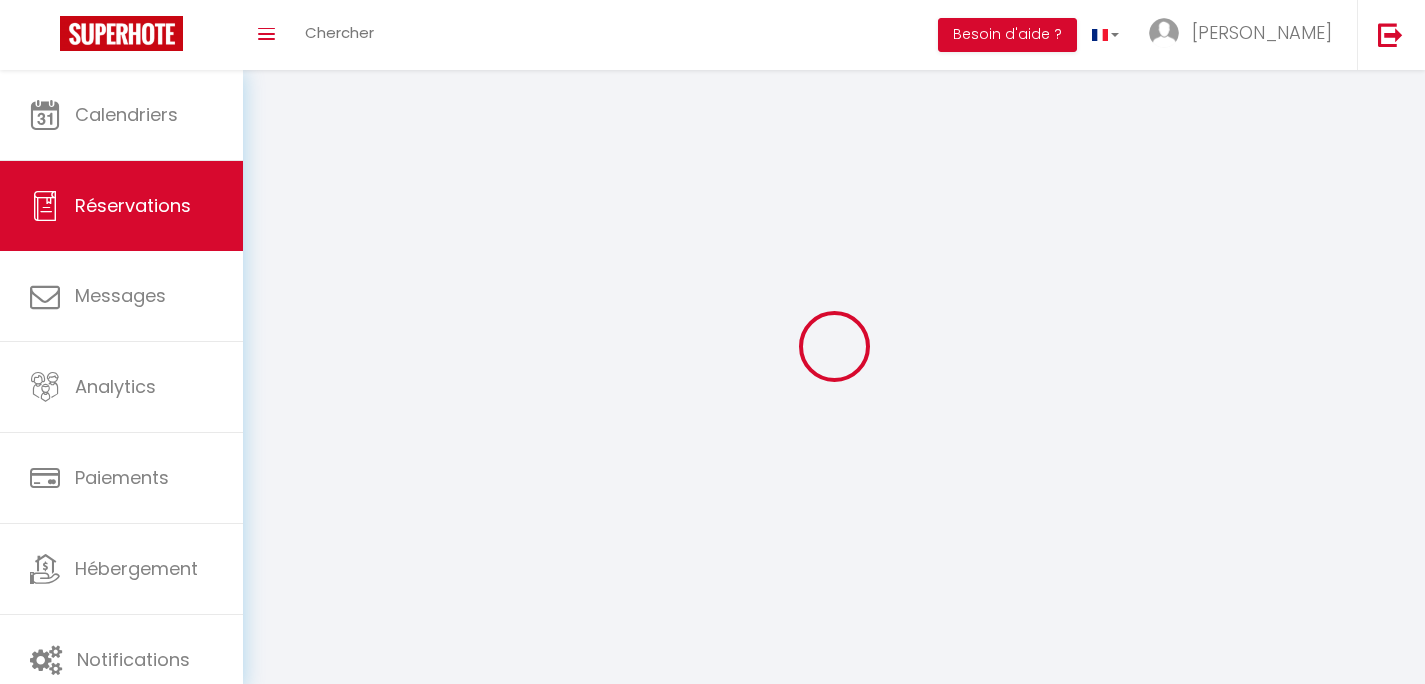 select 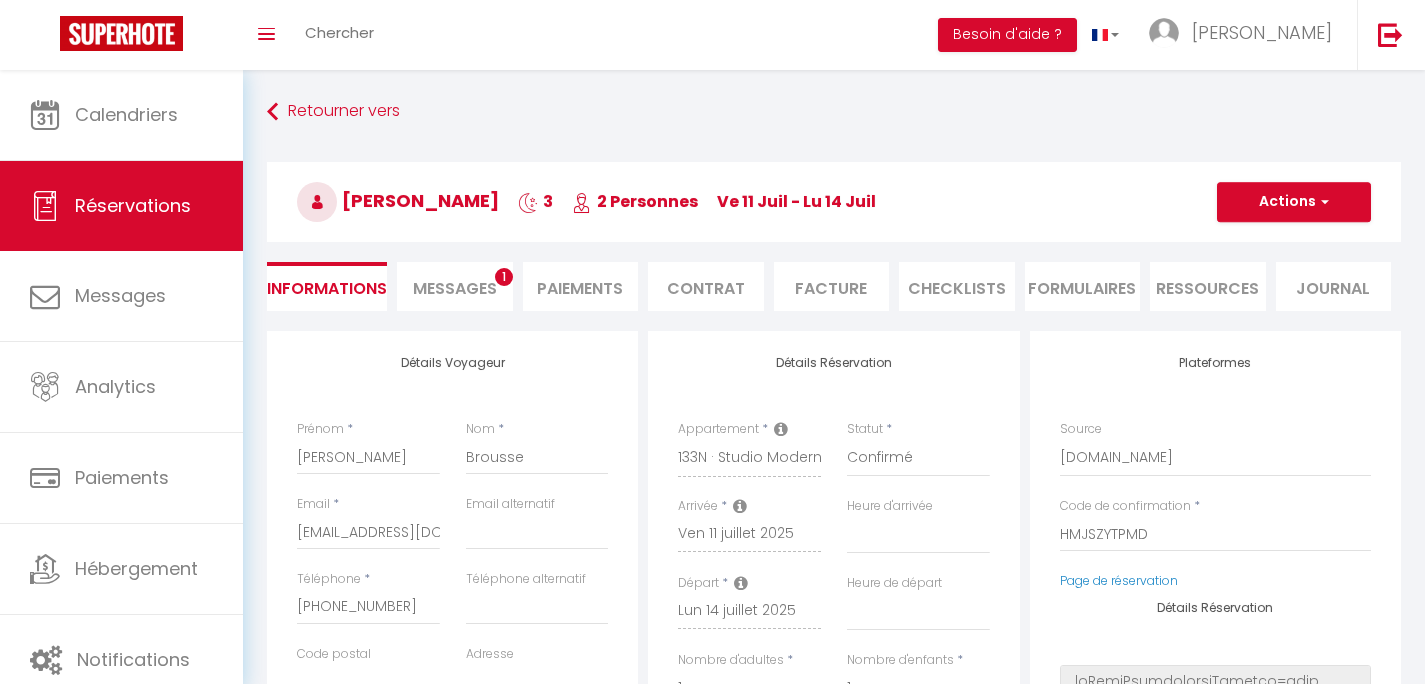 select 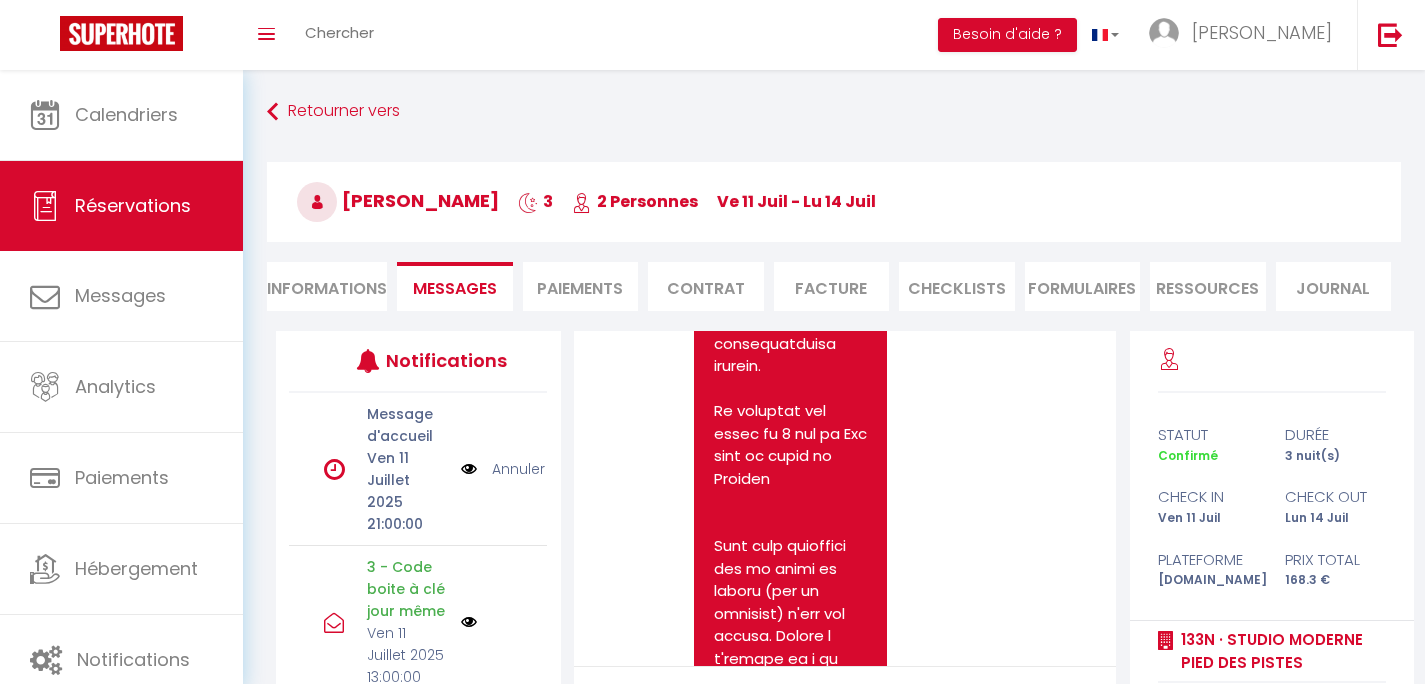 scroll, scrollTop: 4297, scrollLeft: 0, axis: vertical 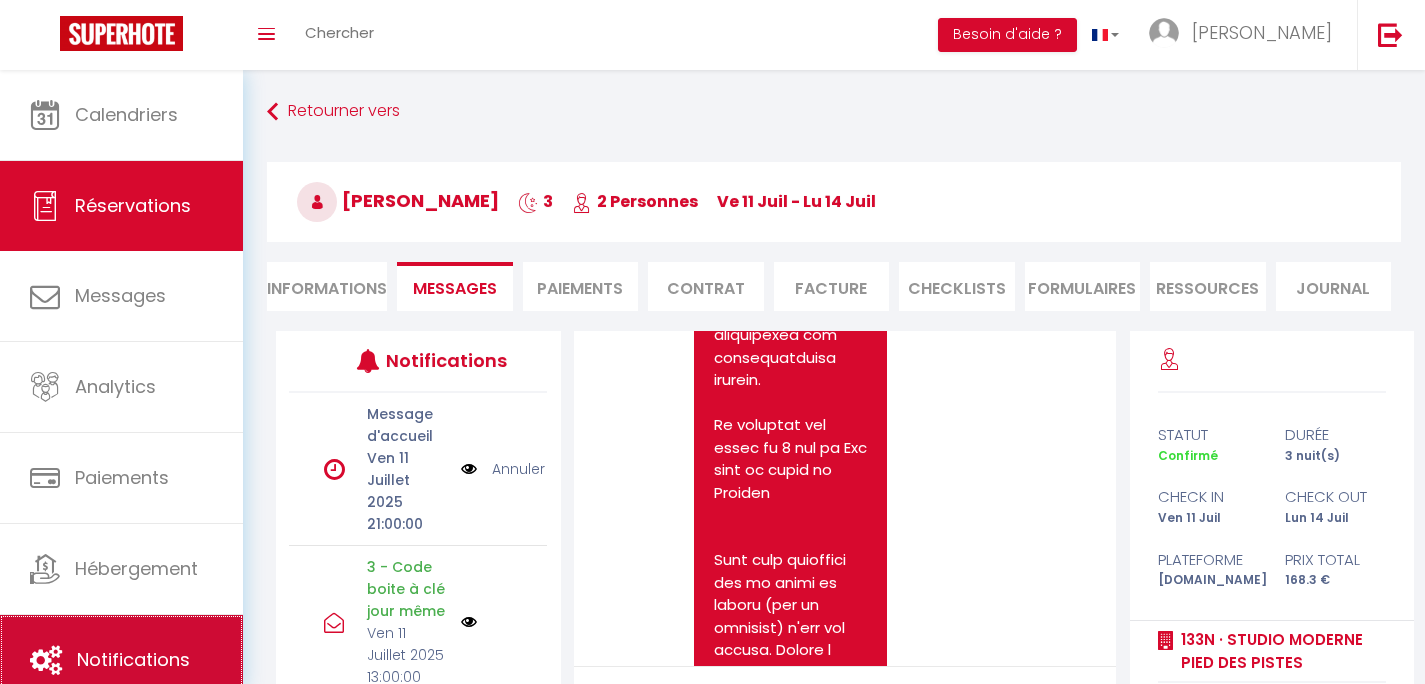 click on "Notifications" at bounding box center [121, 660] 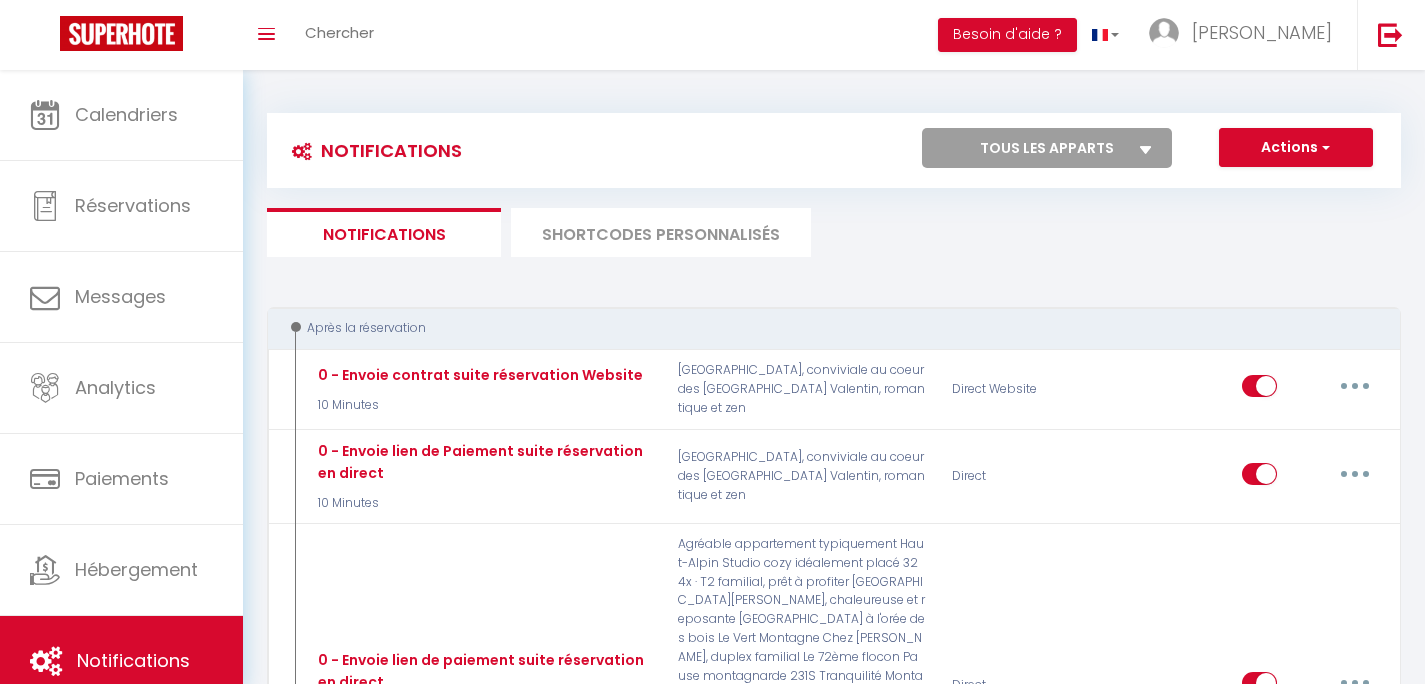 click on "SHORTCODES PERSONNALISÉS" at bounding box center (661, 232) 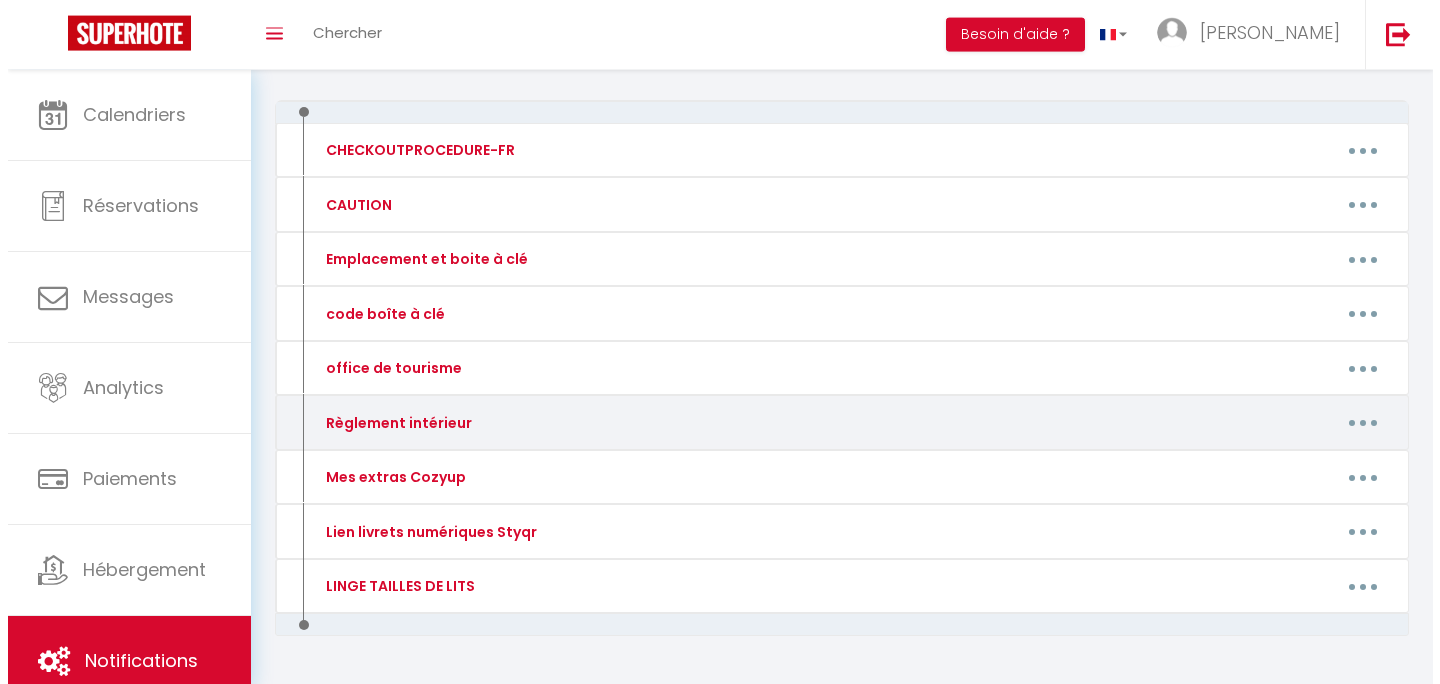 scroll, scrollTop: 208, scrollLeft: 0, axis: vertical 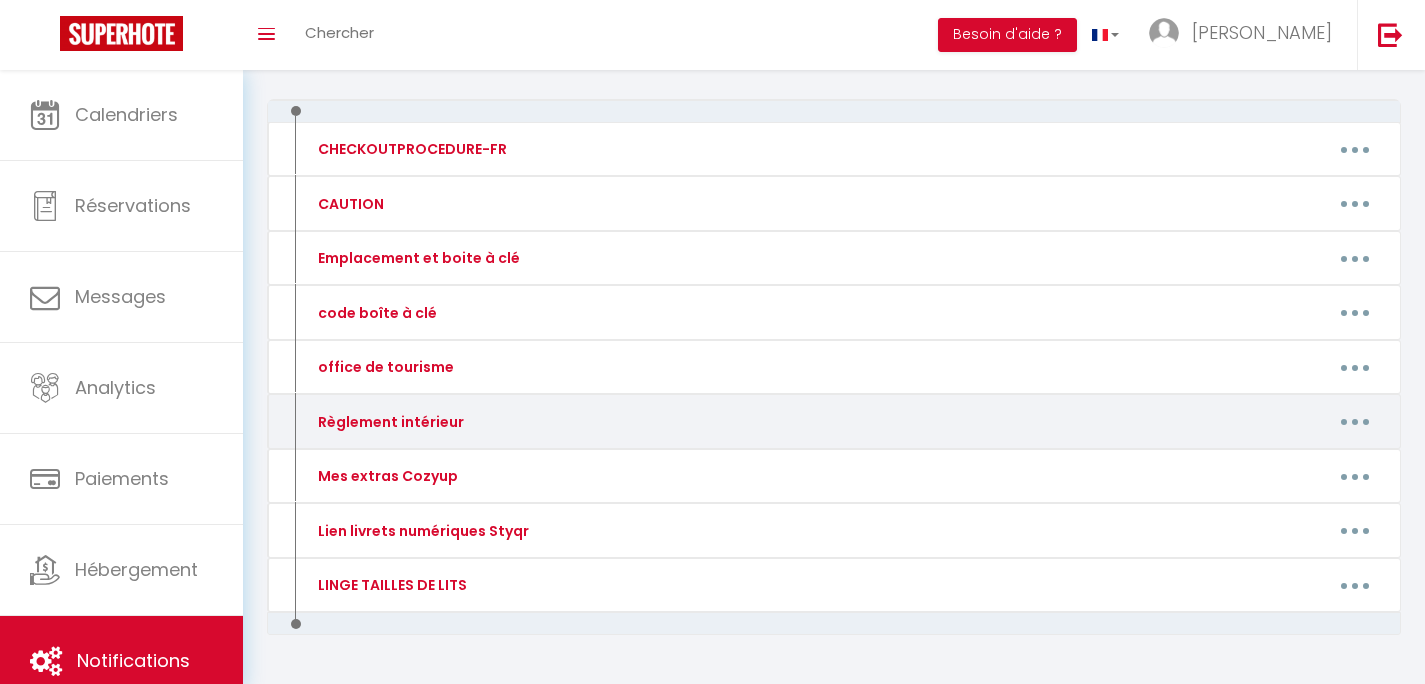 click at bounding box center (1355, 422) 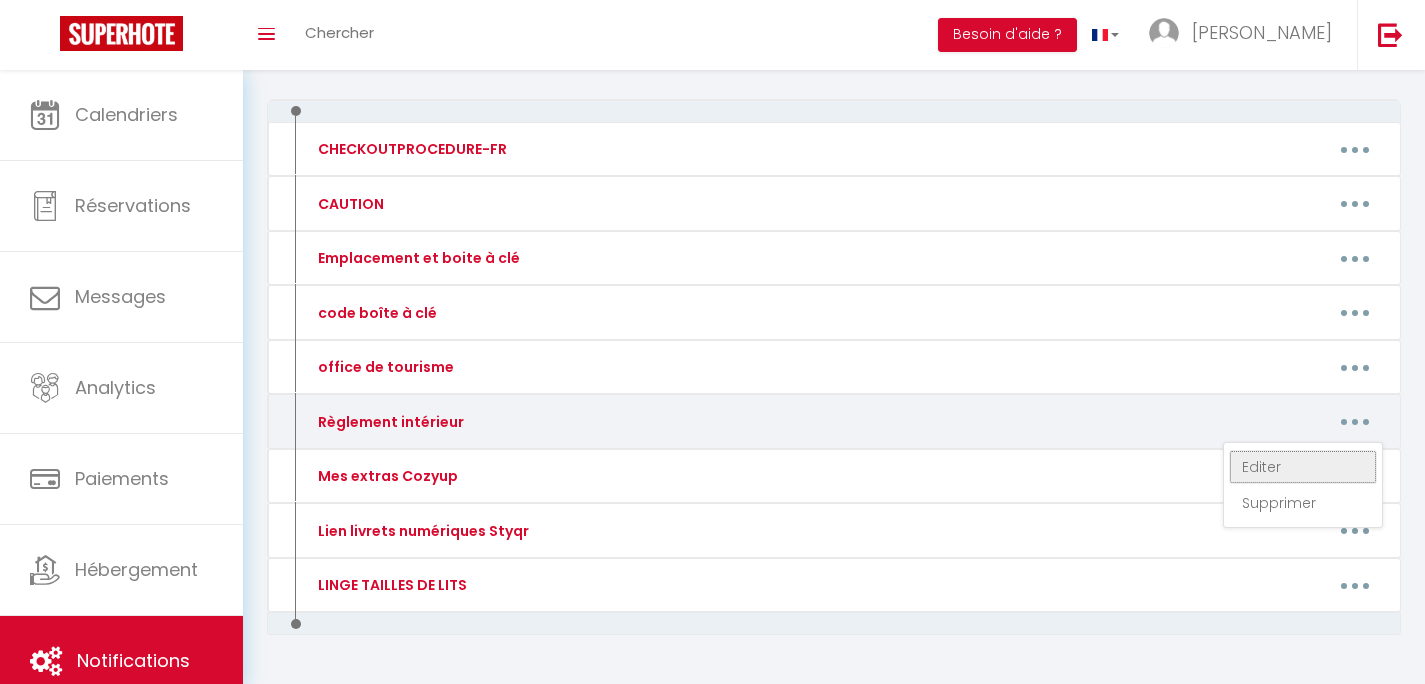 click on "Editer" at bounding box center [1303, 467] 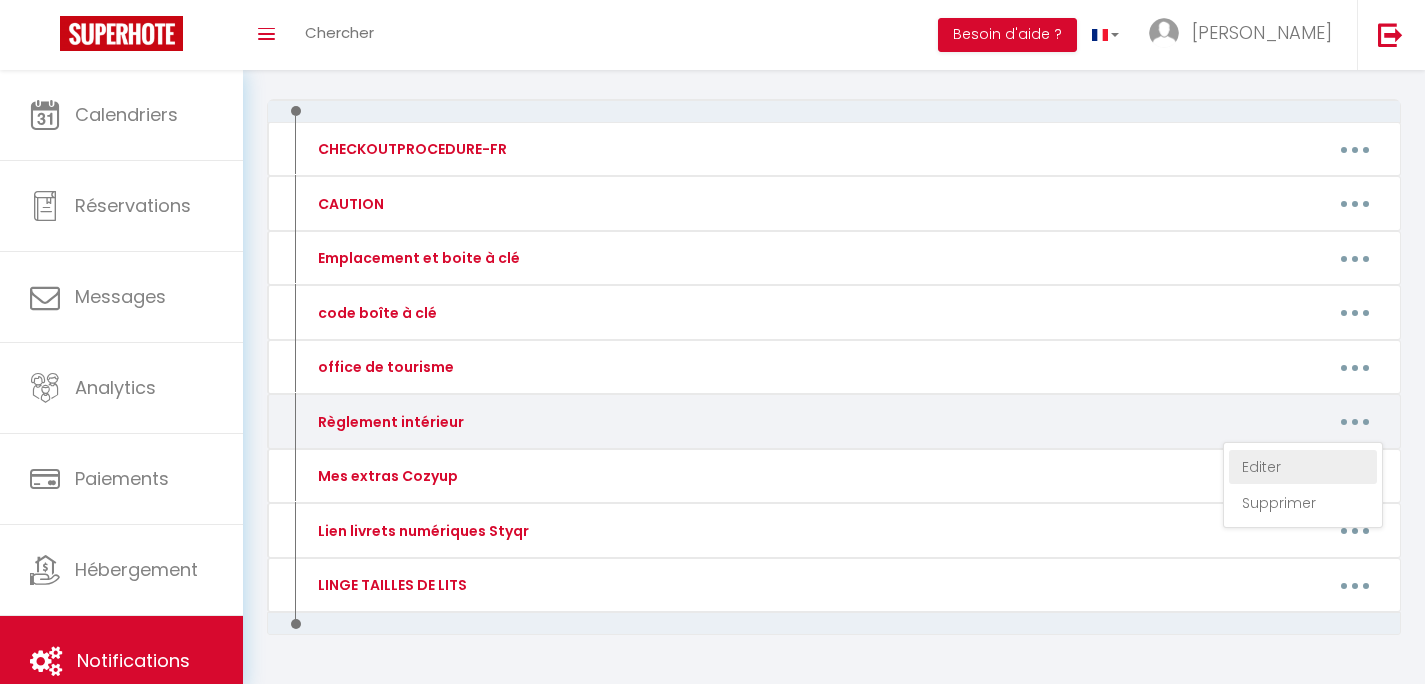 type on "Règlement intérieur" 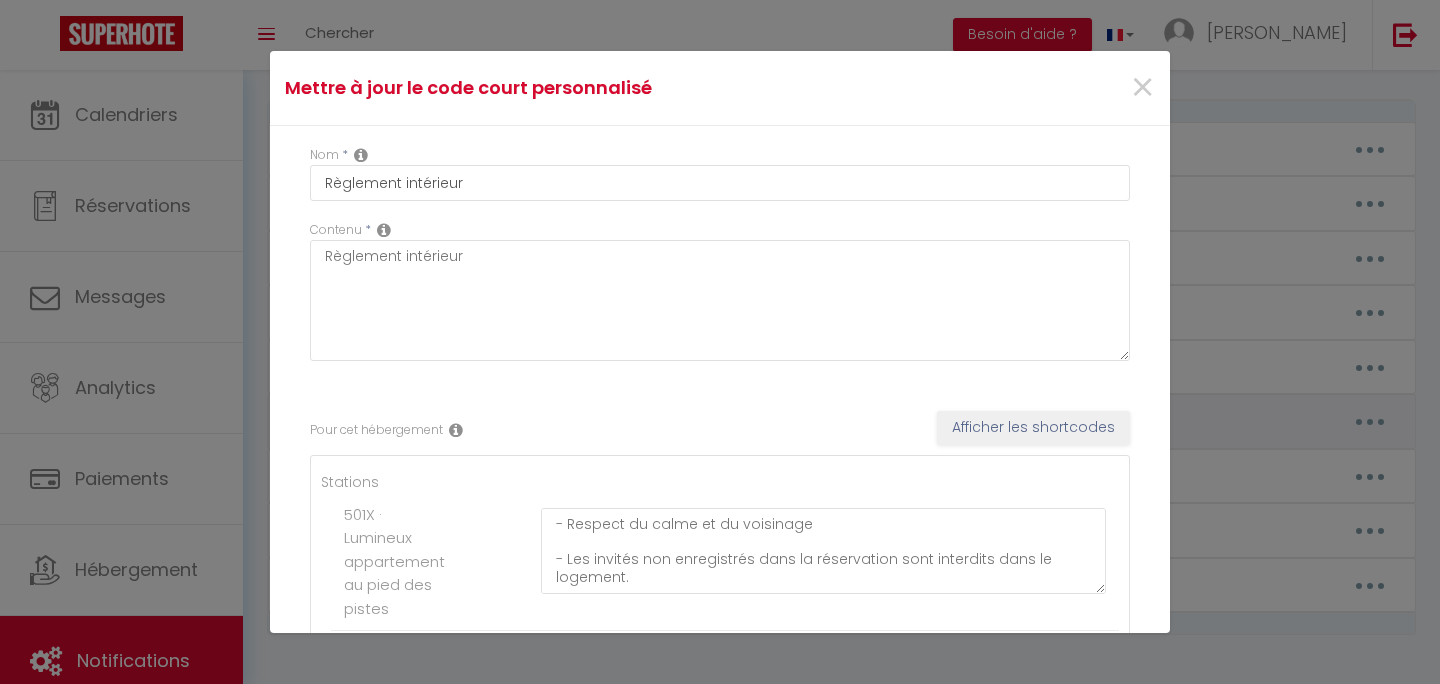 scroll, scrollTop: 2504, scrollLeft: 0, axis: vertical 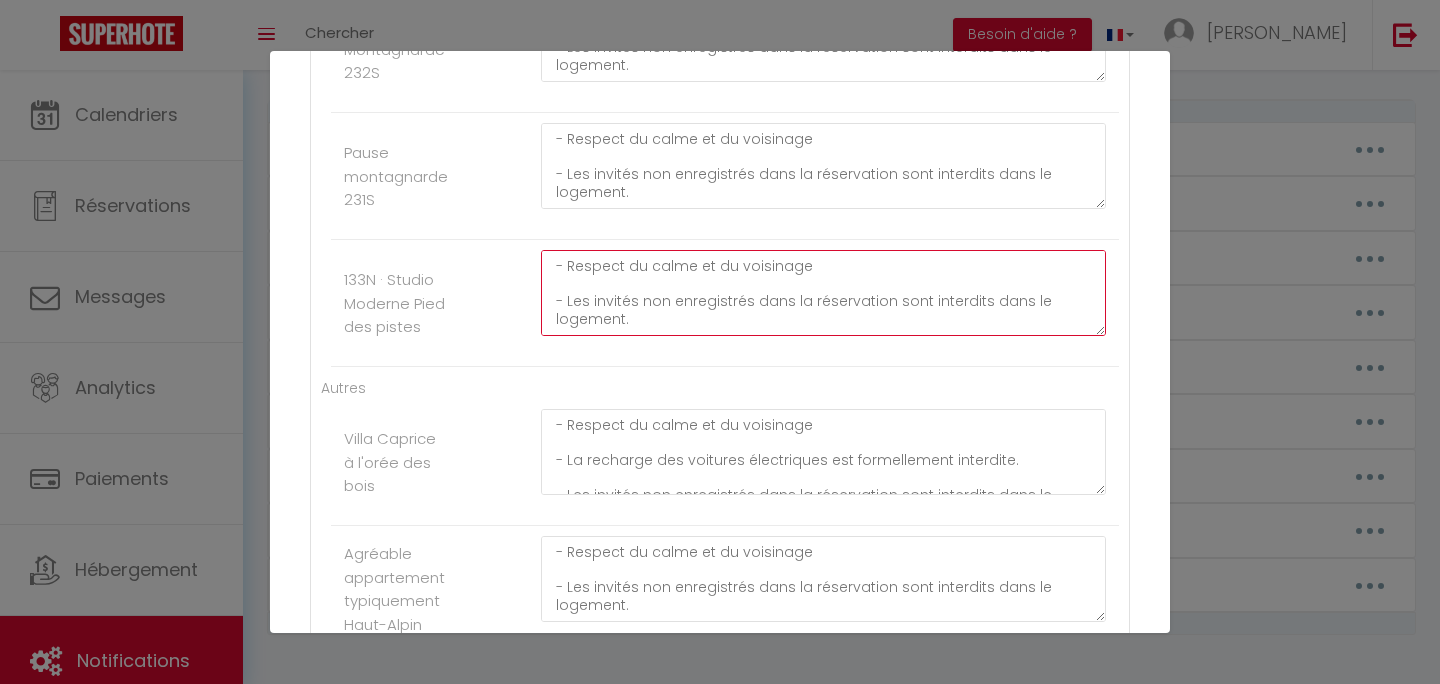 click on "- Respect du calme et du voisinage
- ​Les invités non enregistrés dans la réservation sont interdits dans le logement.
- Les animaux sont strictement interdits.
- Toute fête est interdite dans le logement.
- En cas de tapage nocturne après 22h, des sanctions seront appliquées.
- L'intégralité des locaux est non fumeur
- Tout objet et mobilier cassés ou détériorés seront facturés à leurs valeurs réelles de remplacement." at bounding box center [823, 293] 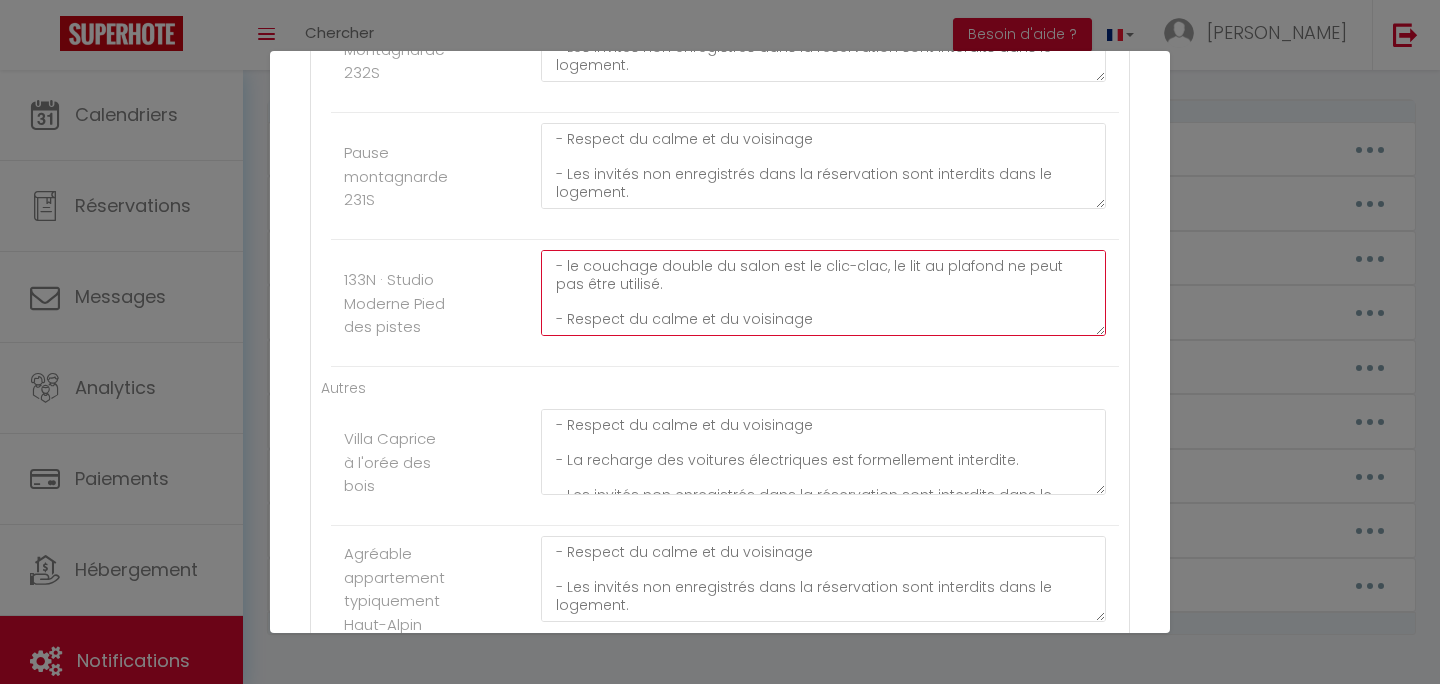 scroll, scrollTop: 245, scrollLeft: 0, axis: vertical 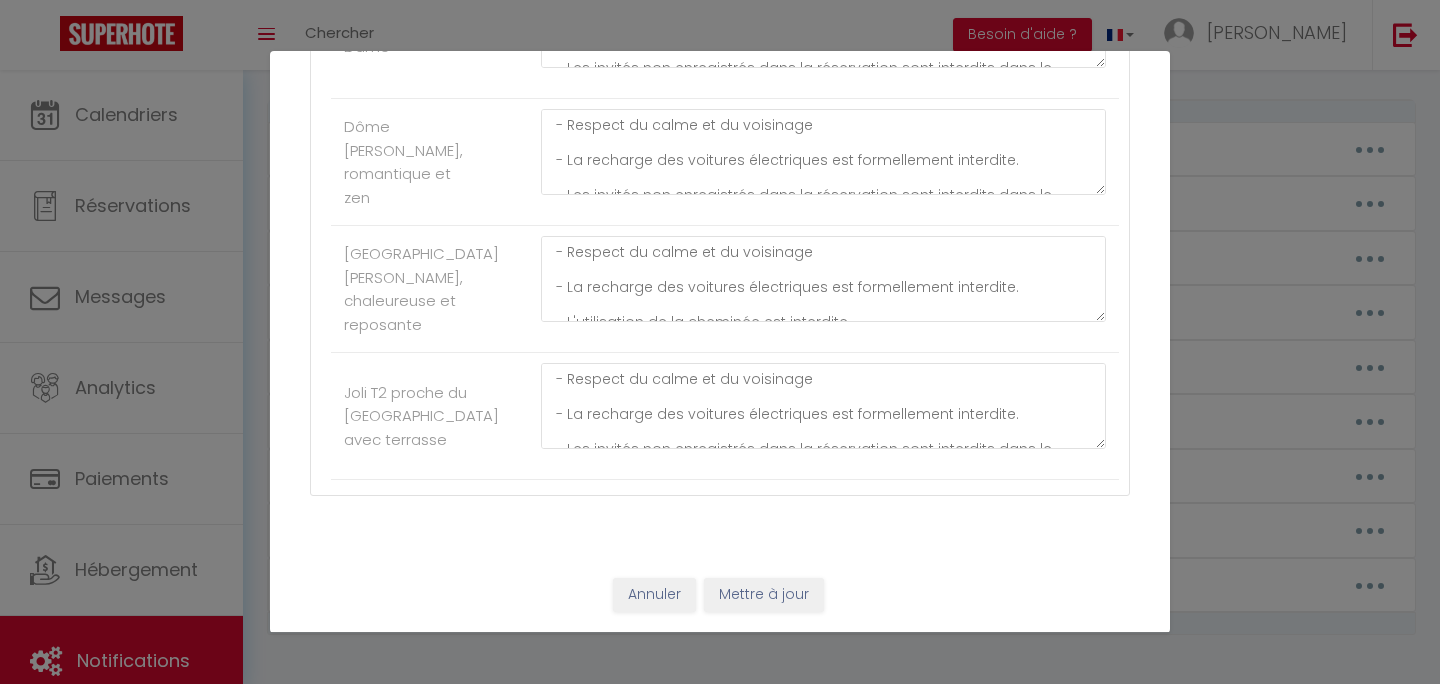 type on "- le couchage double du salon est le clic-clac, le lit au plafond ne peut pas être utilisé.
- Respect du calme et du voisinage
- ​Les invités non enregistrés dans la réservation sont interdits dans le logement.
- Les animaux sont strictement interdits.
- Toute fête est interdite dans le logement.
- En cas de tapage nocturne après 22h, des sanctions seront appliquées.
- L'intégralité des locaux est non fumeur
- Tout objet et mobilier cassés ou détériorés seront facturés à leurs valeurs réelles de remplacement." 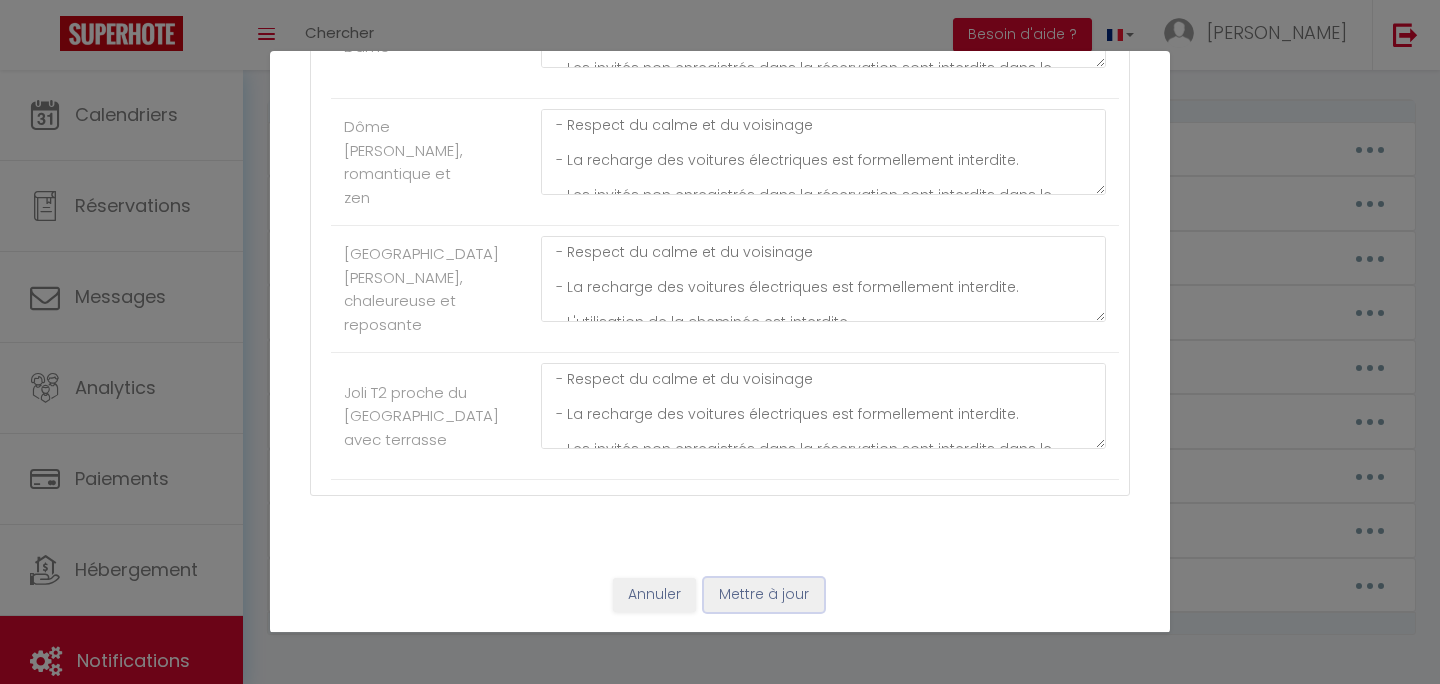 click on "Mettre à jour" at bounding box center [764, 595] 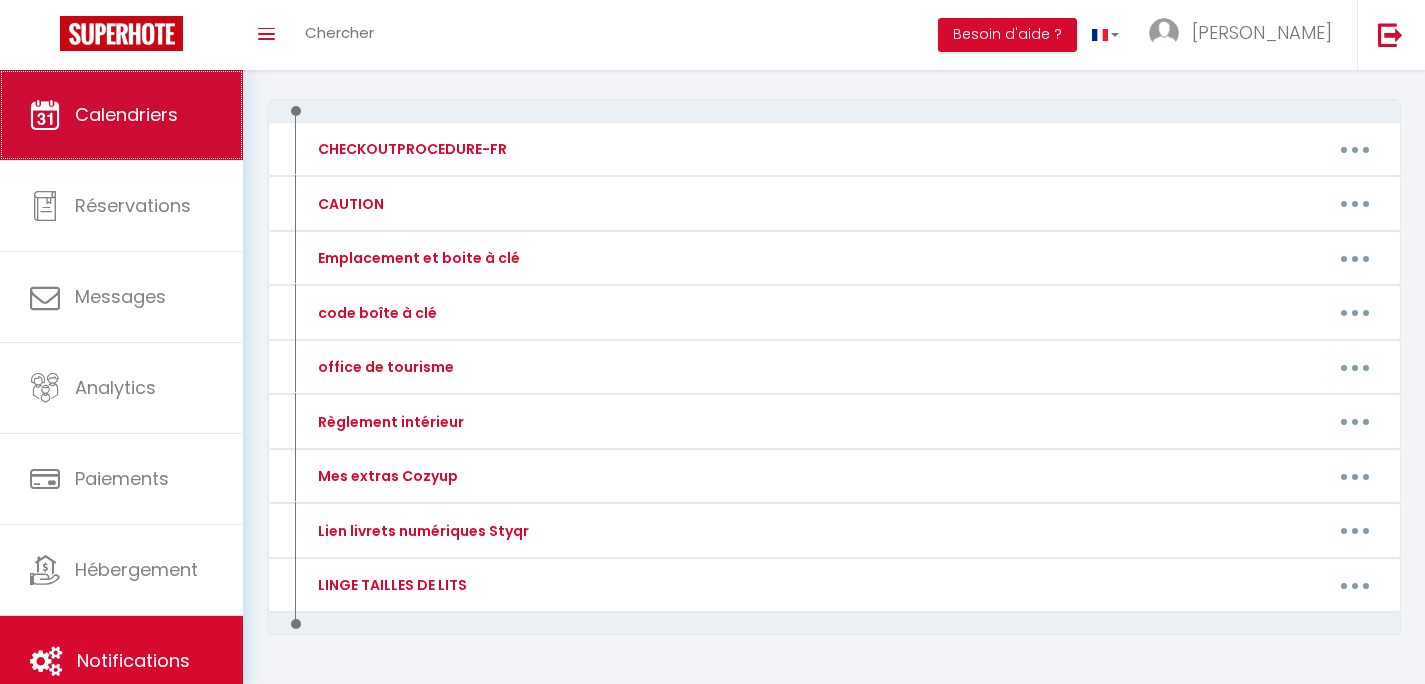 click on "Calendriers" at bounding box center (126, 114) 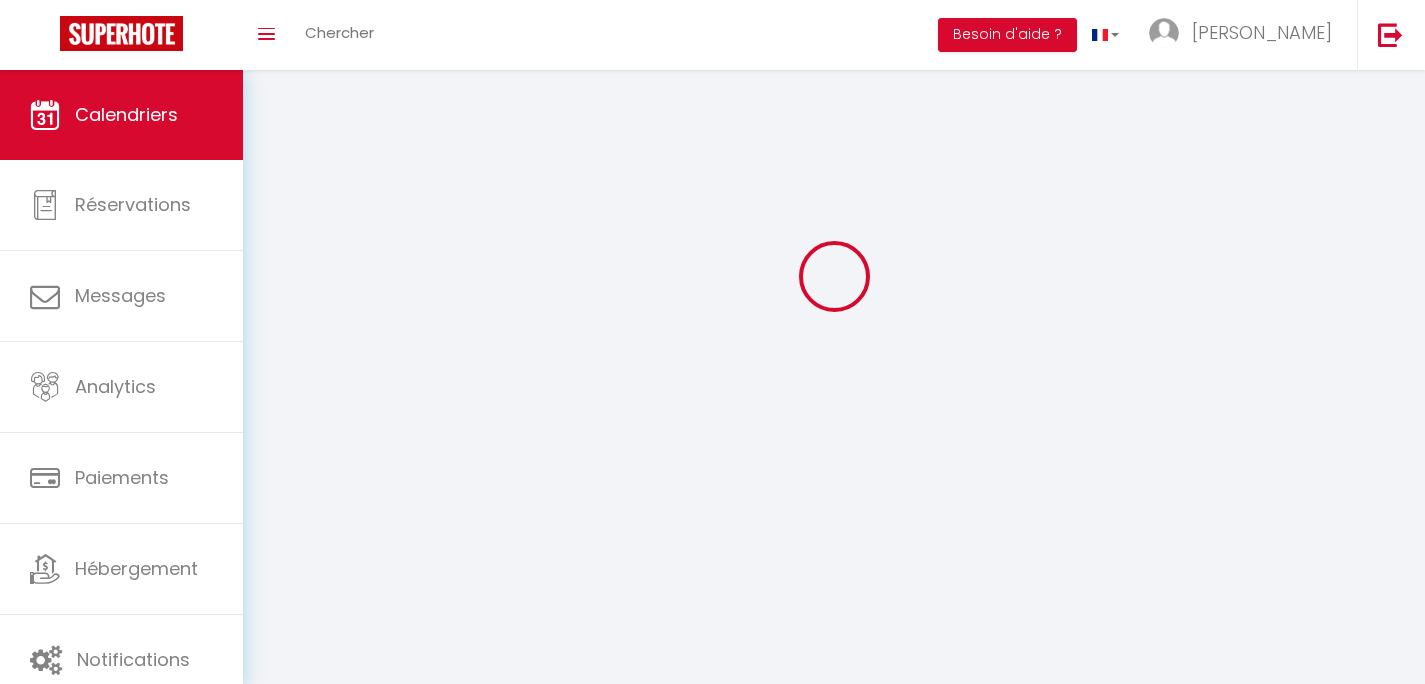 scroll, scrollTop: 0, scrollLeft: 0, axis: both 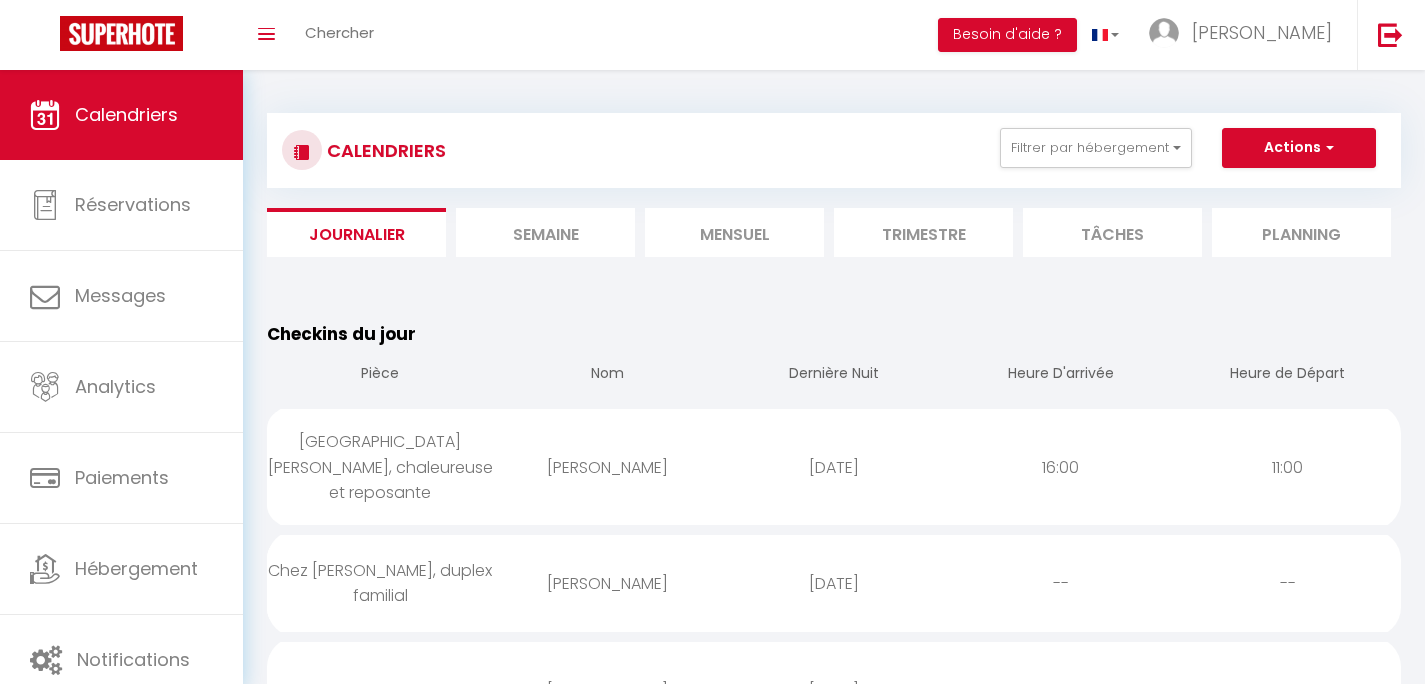 click on "Mensuel" at bounding box center (734, 232) 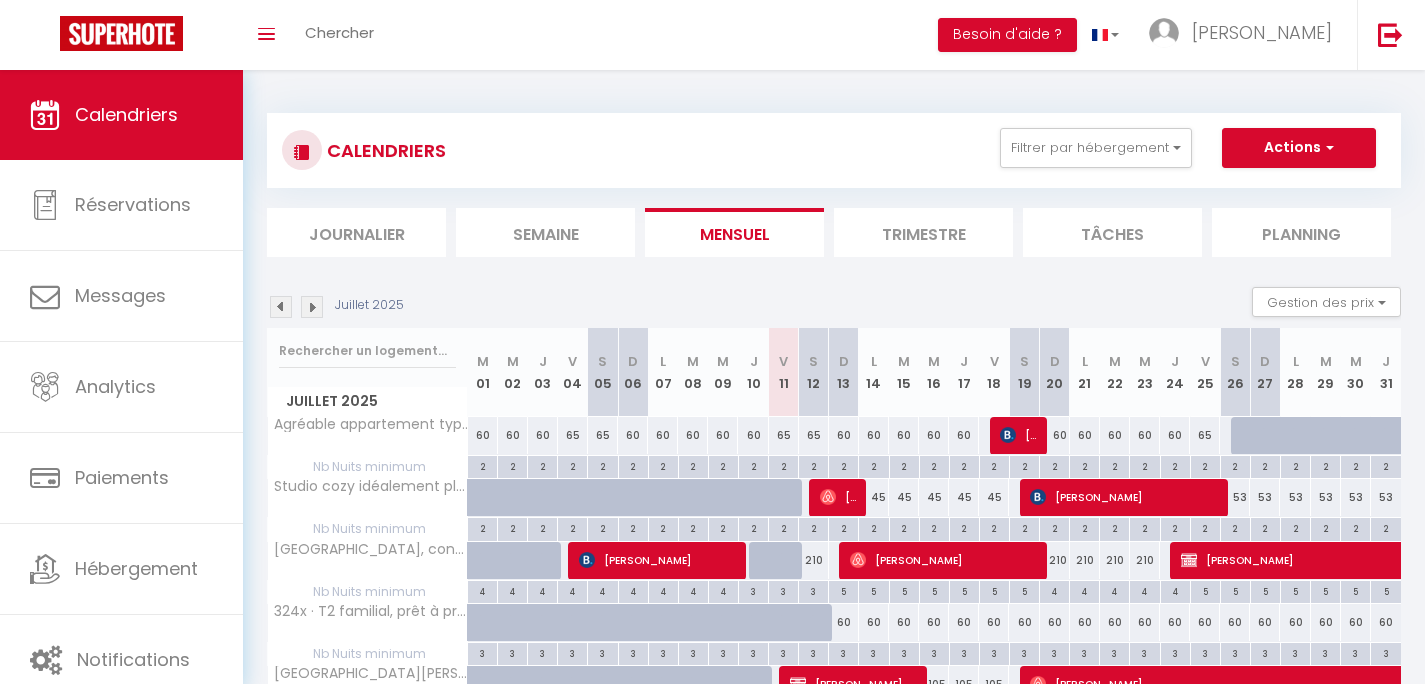 click at bounding box center (312, 307) 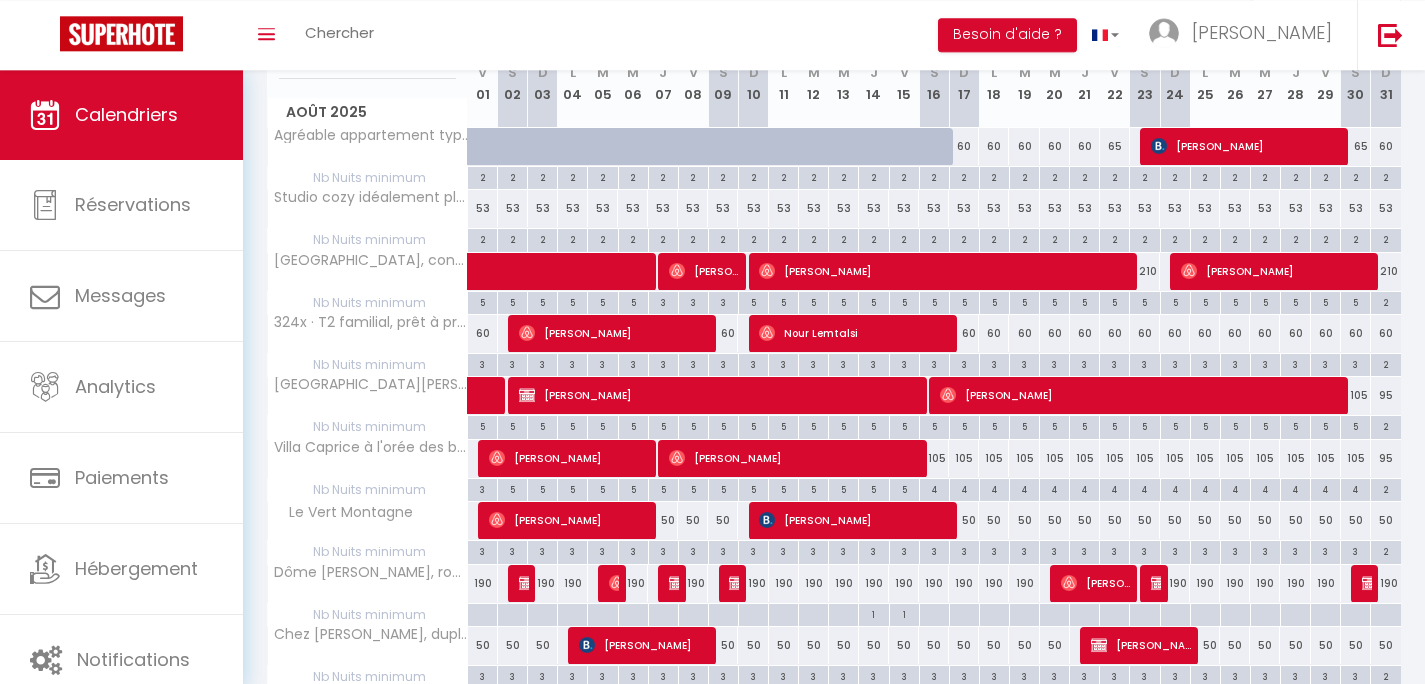 scroll, scrollTop: 288, scrollLeft: 0, axis: vertical 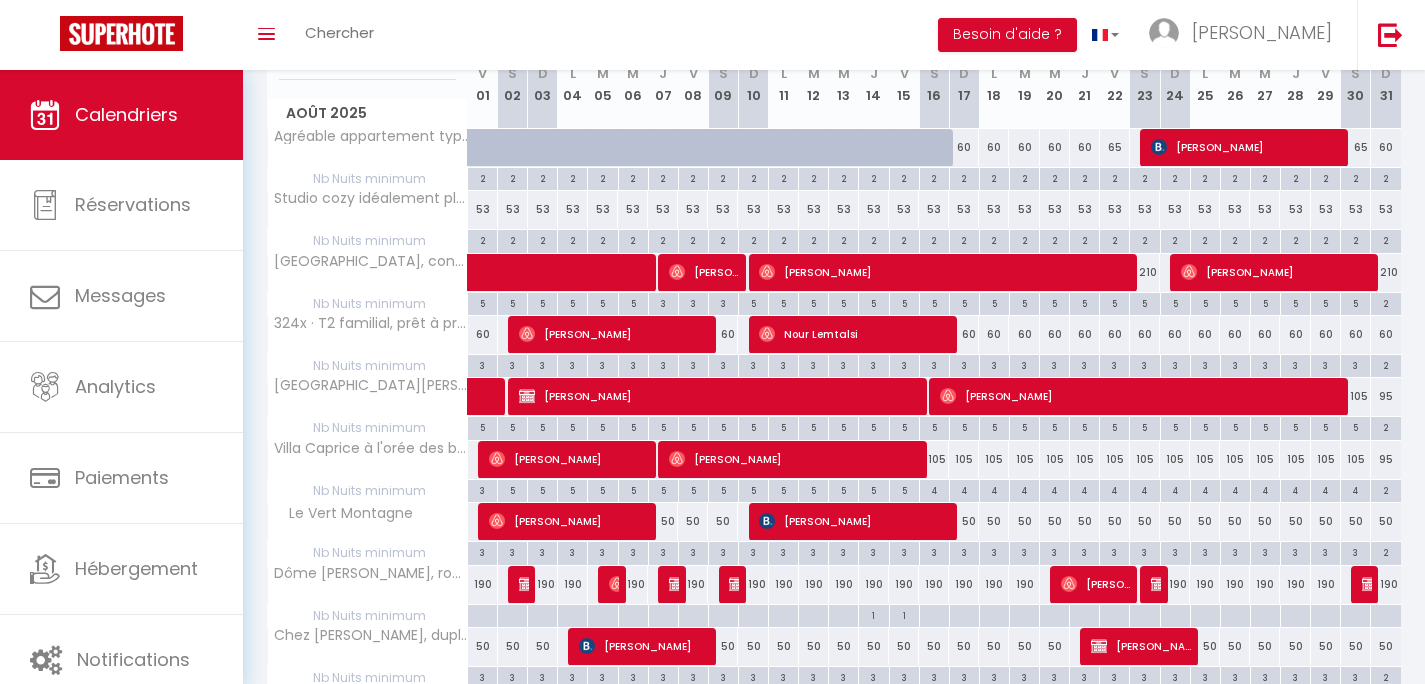 click on "190" at bounding box center [934, 584] 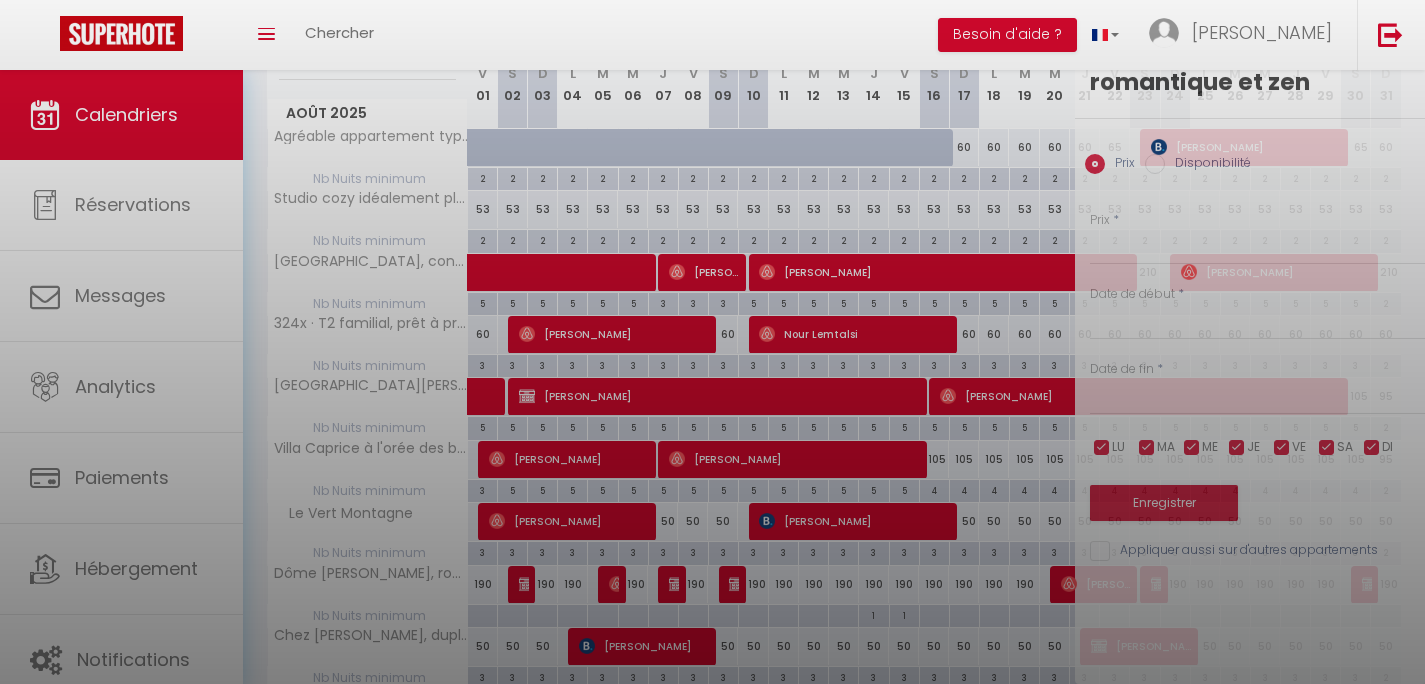 type on "190" 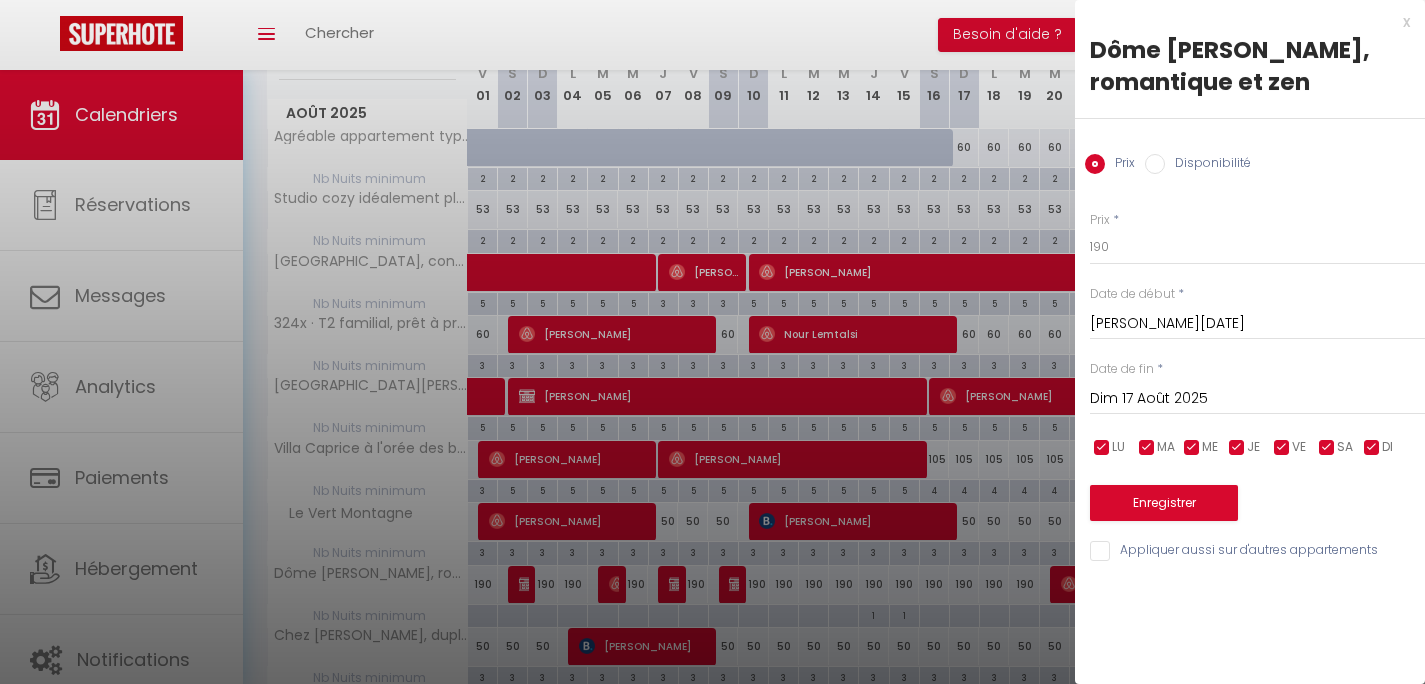 click on "Disponibilité" at bounding box center [1208, 165] 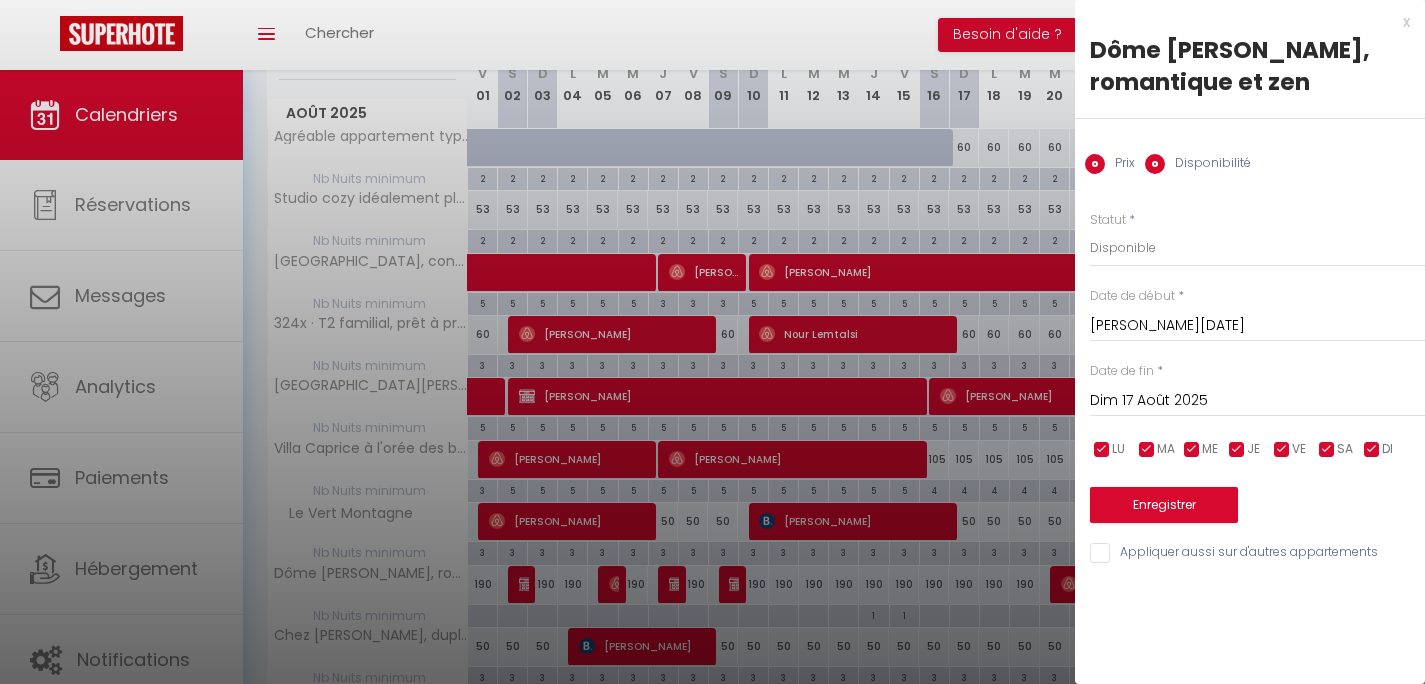radio on "false" 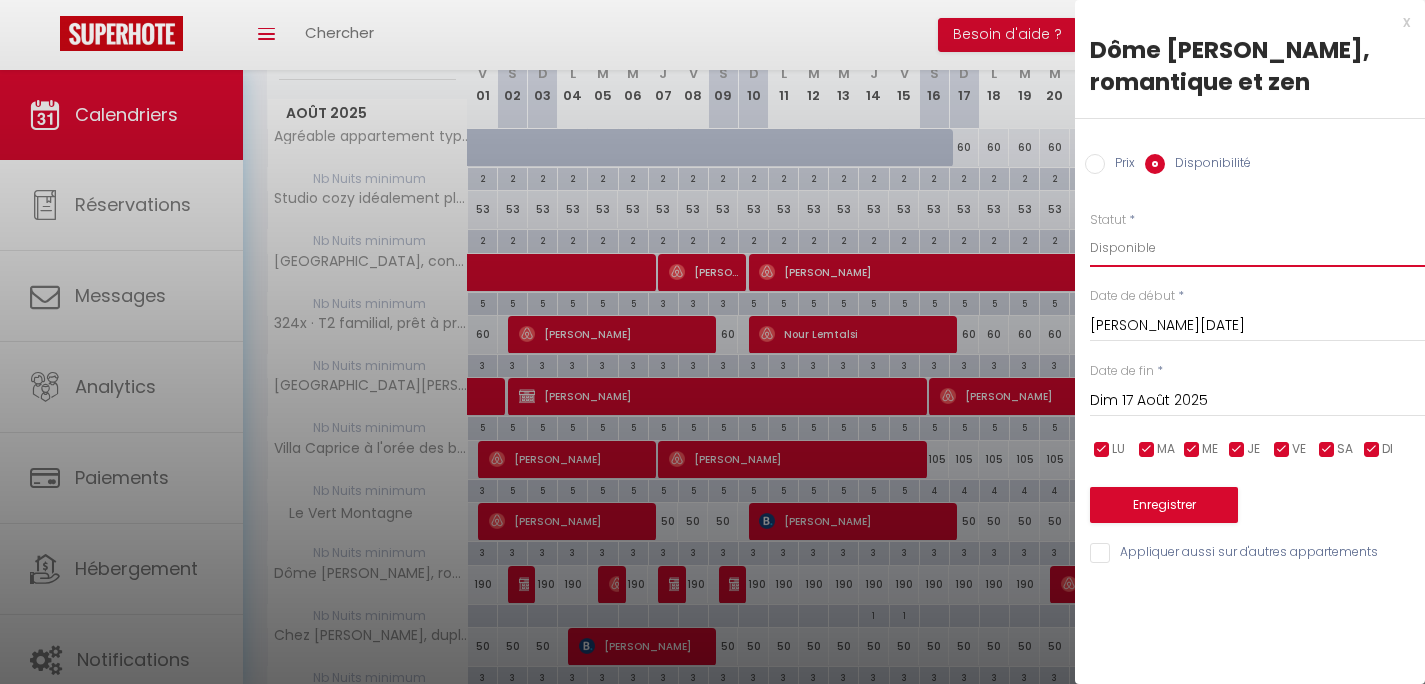 select on "0" 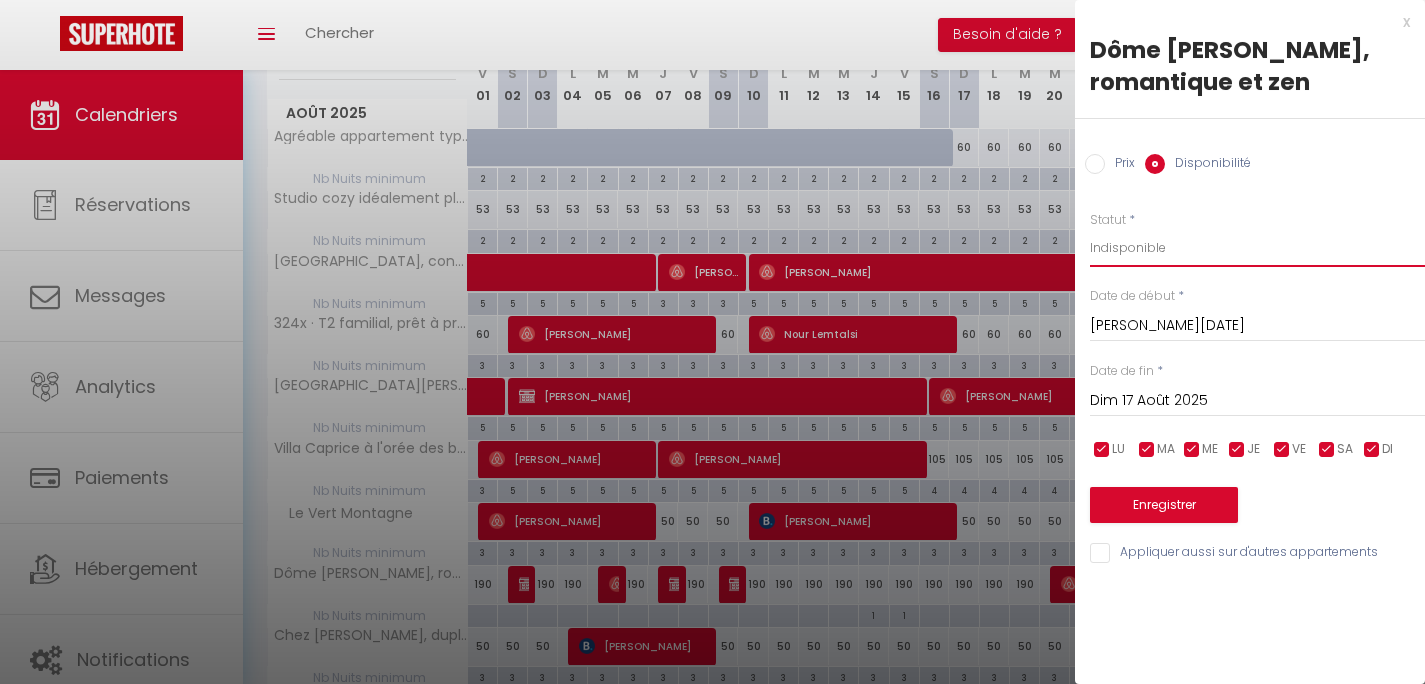 click on "Indisponible" at bounding box center (0, 0) 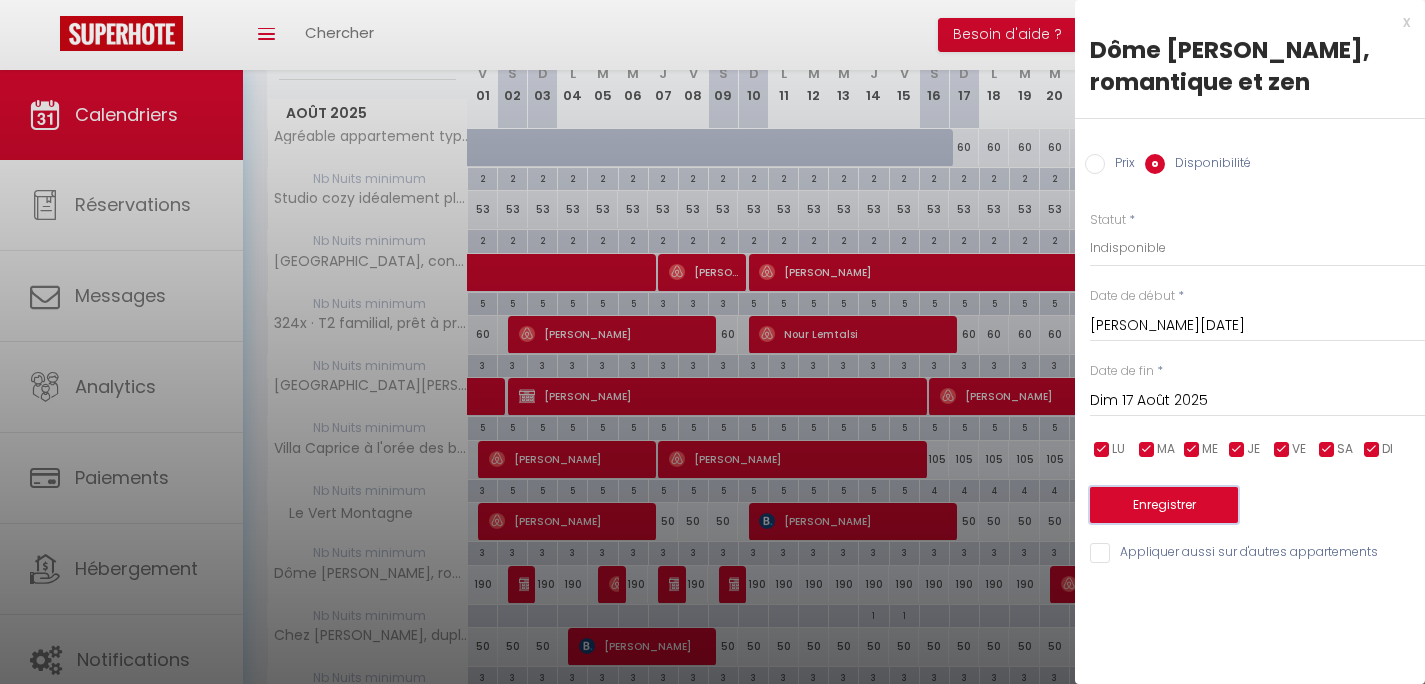 click on "Enregistrer" at bounding box center (1164, 505) 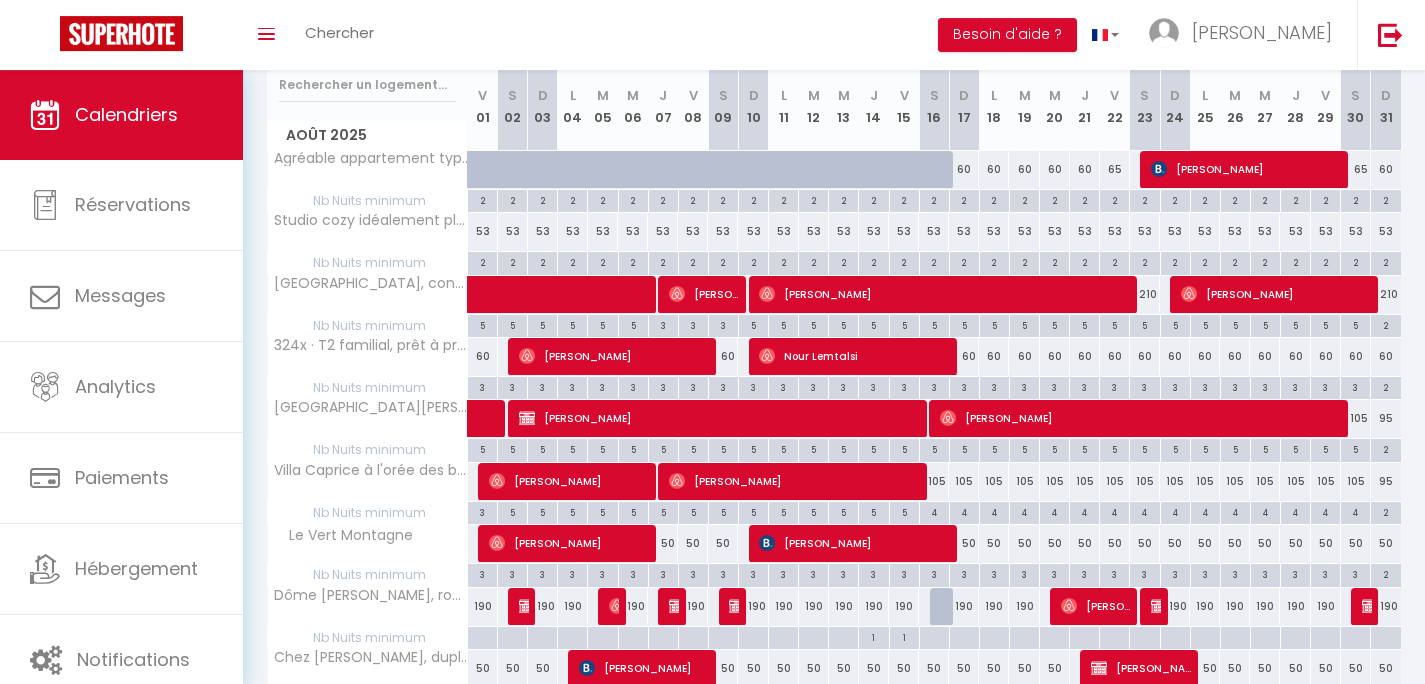 scroll, scrollTop: 262, scrollLeft: 0, axis: vertical 